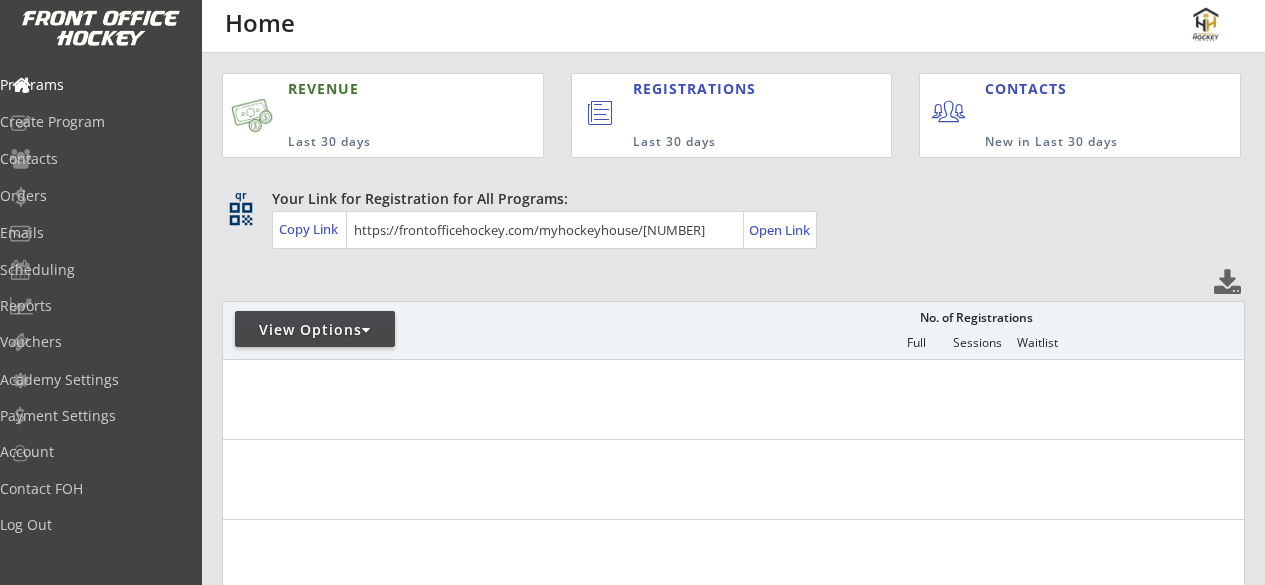 scroll, scrollTop: 0, scrollLeft: 0, axis: both 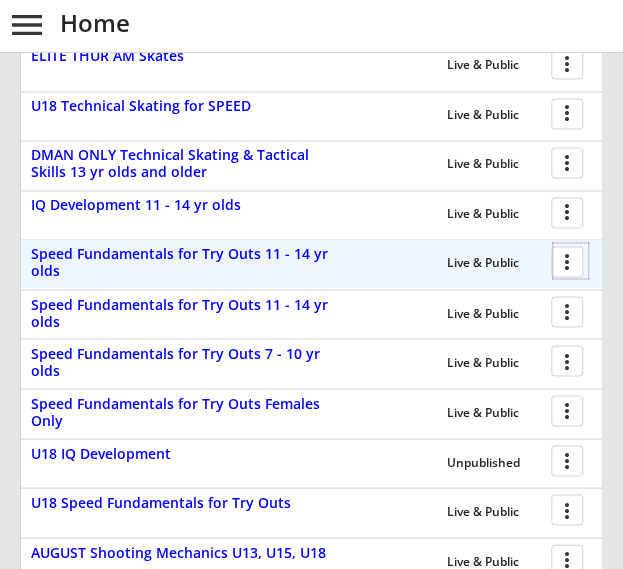 click at bounding box center (570, 260) 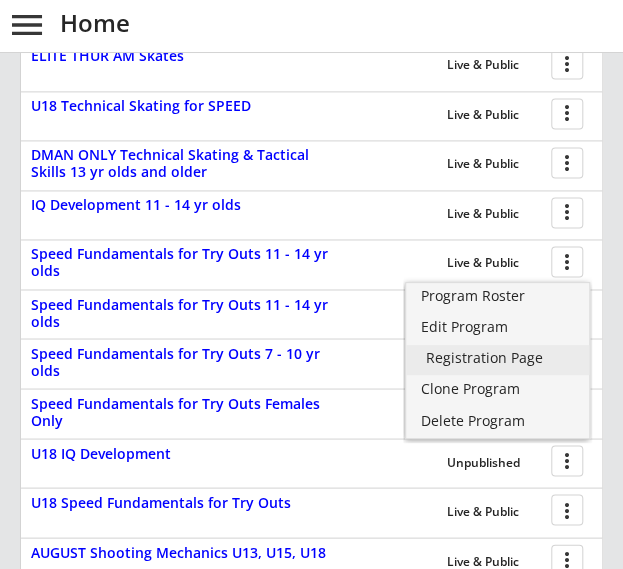 click on "Registration Page" at bounding box center (498, 358) 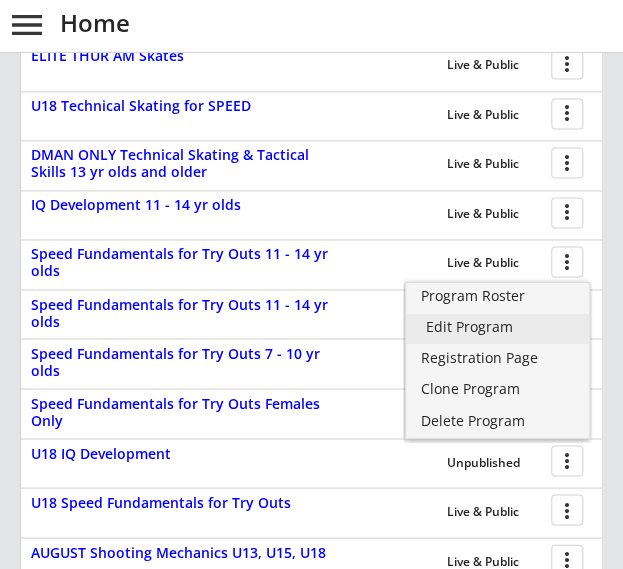 click on "Edit Program" at bounding box center (498, 327) 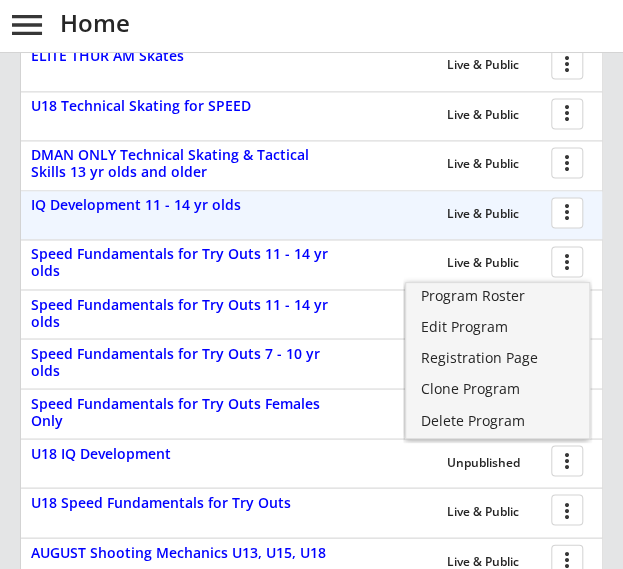 click at bounding box center (570, 211) 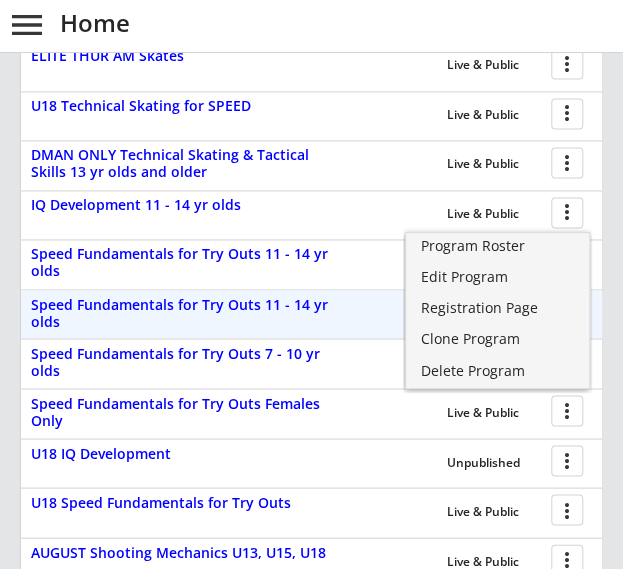 click on "7 0 0 Live & Public more_vert" at bounding box center (423, 314) 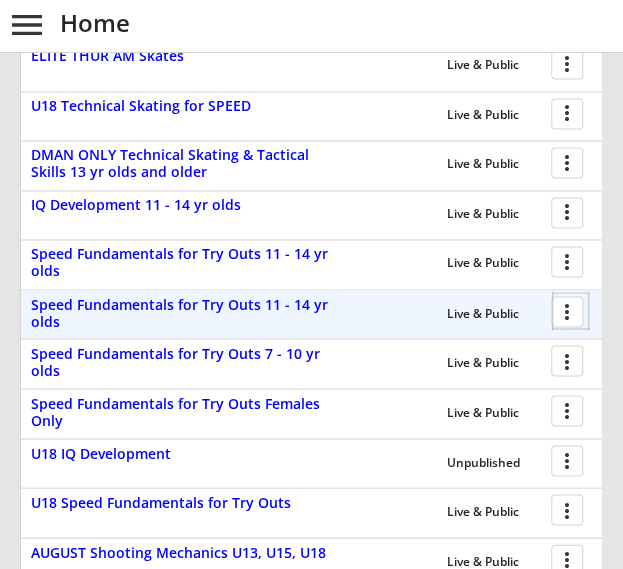 click at bounding box center [570, 310] 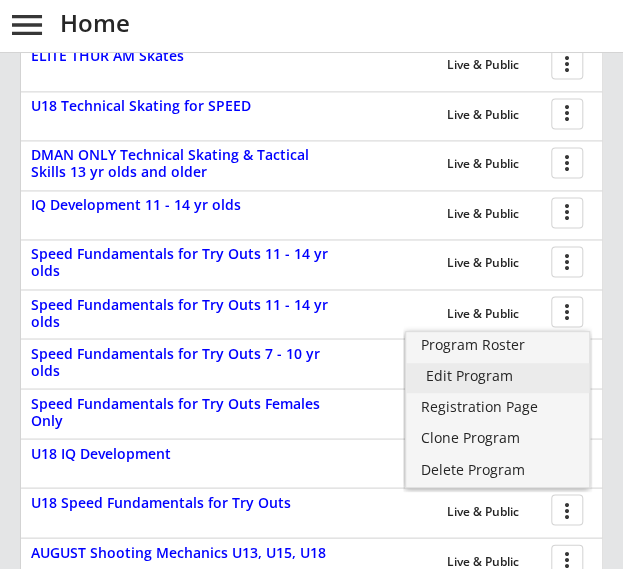 click on "Edit Program" at bounding box center (498, 376) 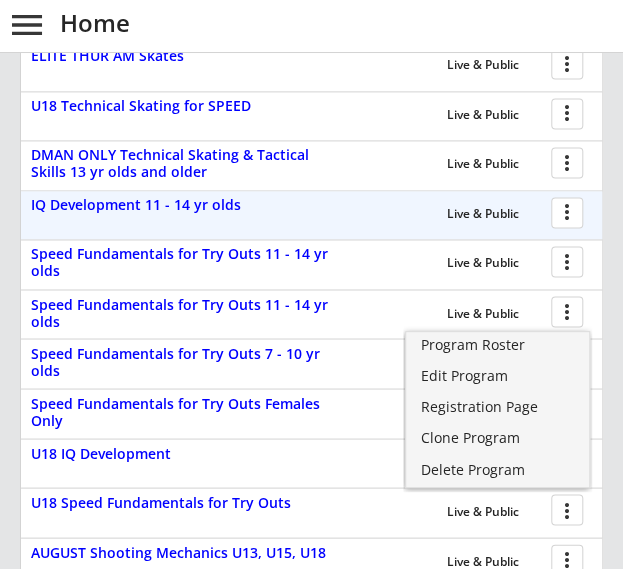 click on "1 47 0 Live & Public more_vert" at bounding box center [423, 215] 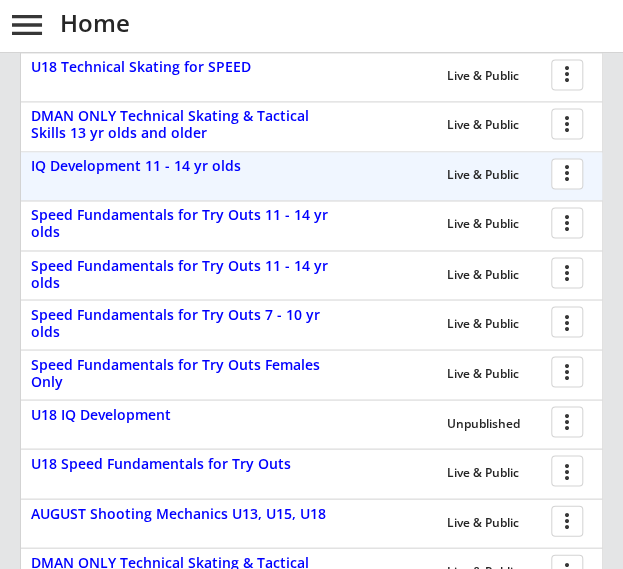 scroll, scrollTop: 666, scrollLeft: 0, axis: vertical 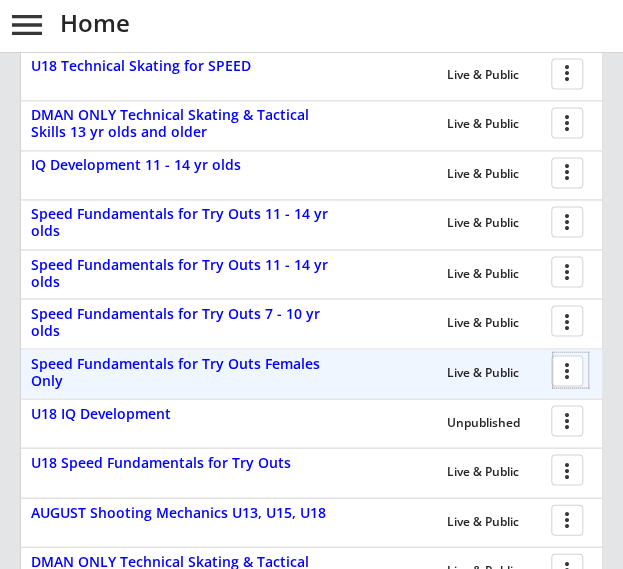 click at bounding box center [570, 369] 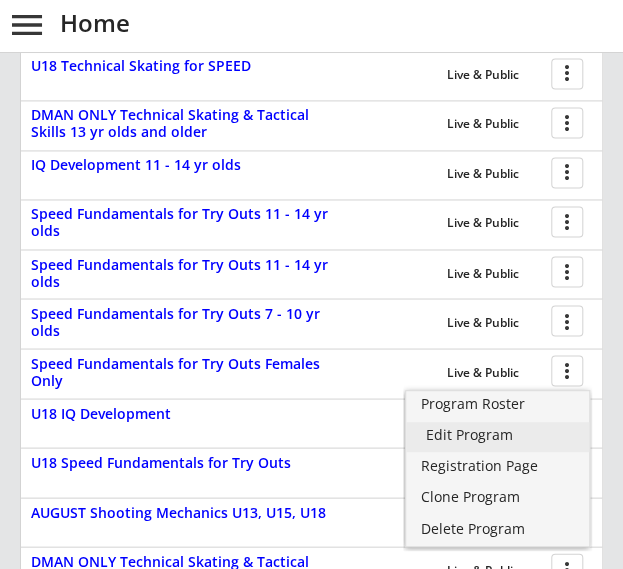 click on "Edit Program" at bounding box center (498, 435) 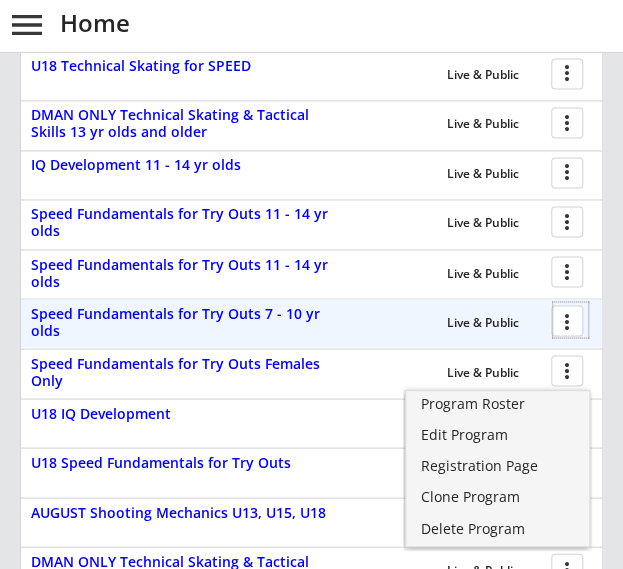 click at bounding box center [570, 319] 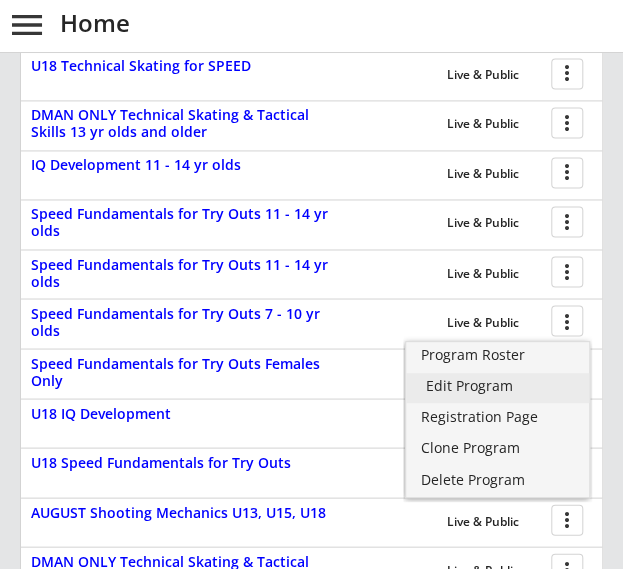 click on "Edit Program" at bounding box center (498, 386) 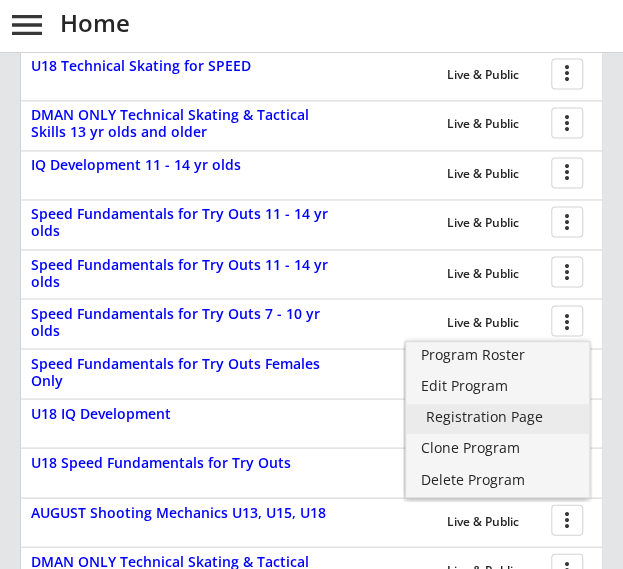 click on "Registration Page" at bounding box center (498, 417) 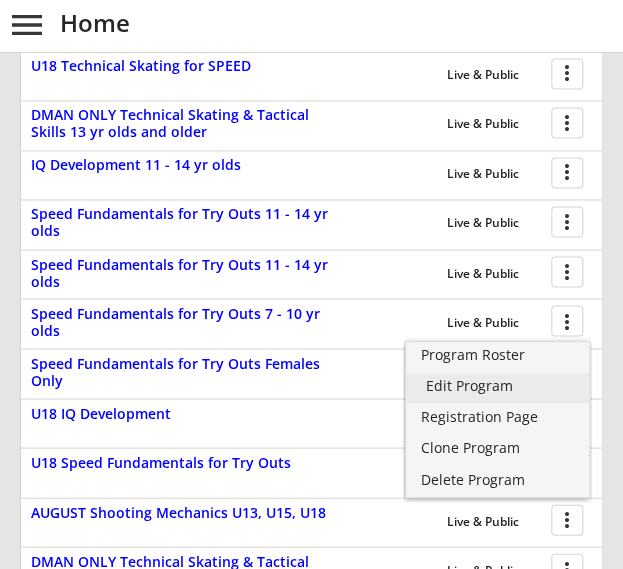 click on "Edit Program" at bounding box center (498, 386) 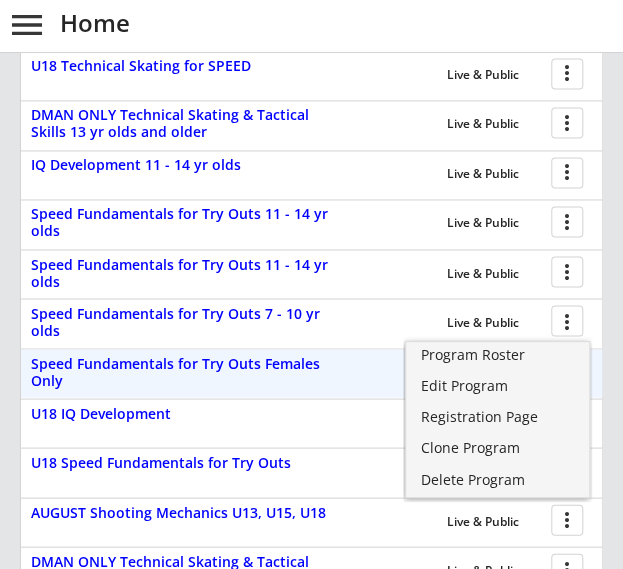 click on "Live & Public more_vert" at bounding box center [423, 373] 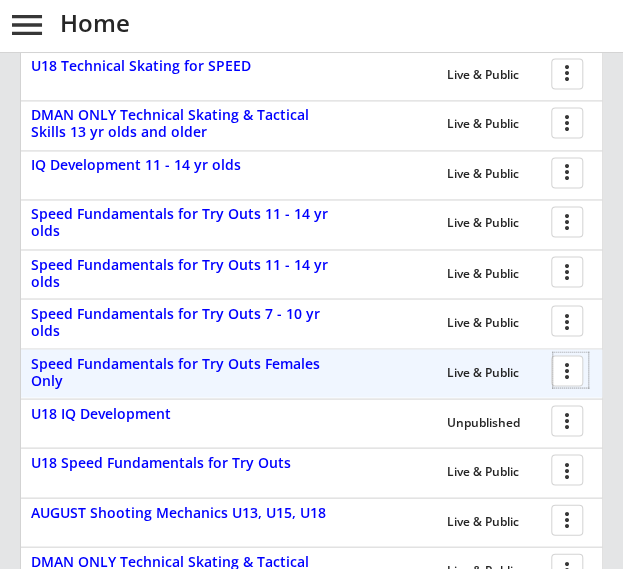 click at bounding box center [570, 369] 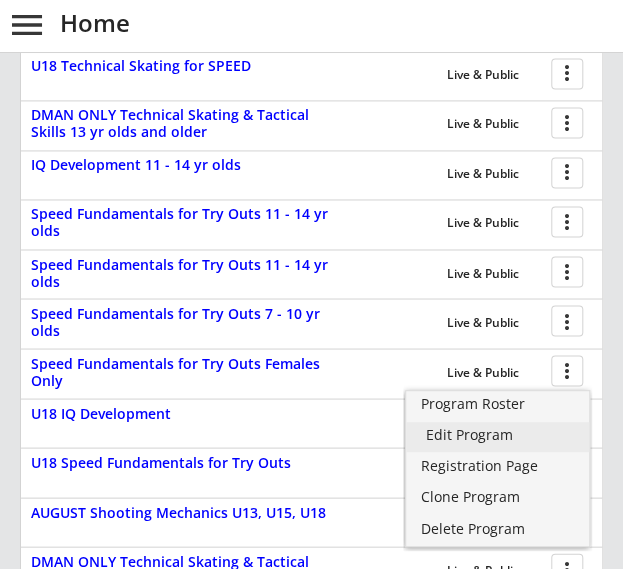 click on "Edit Program" at bounding box center (498, 435) 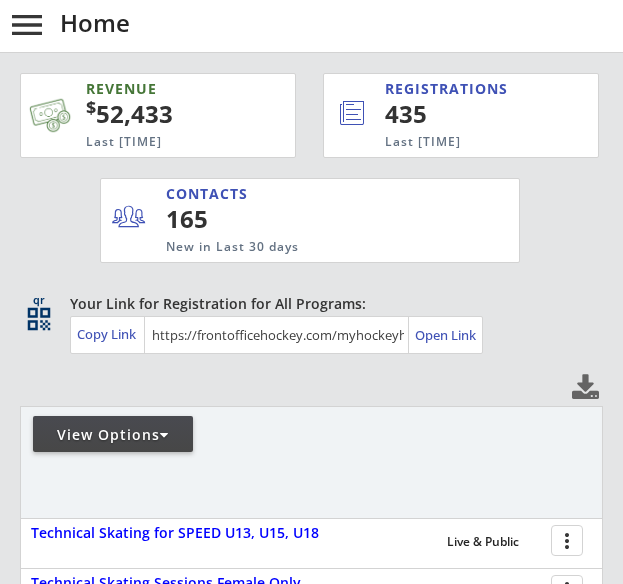 scroll, scrollTop: 0, scrollLeft: 0, axis: both 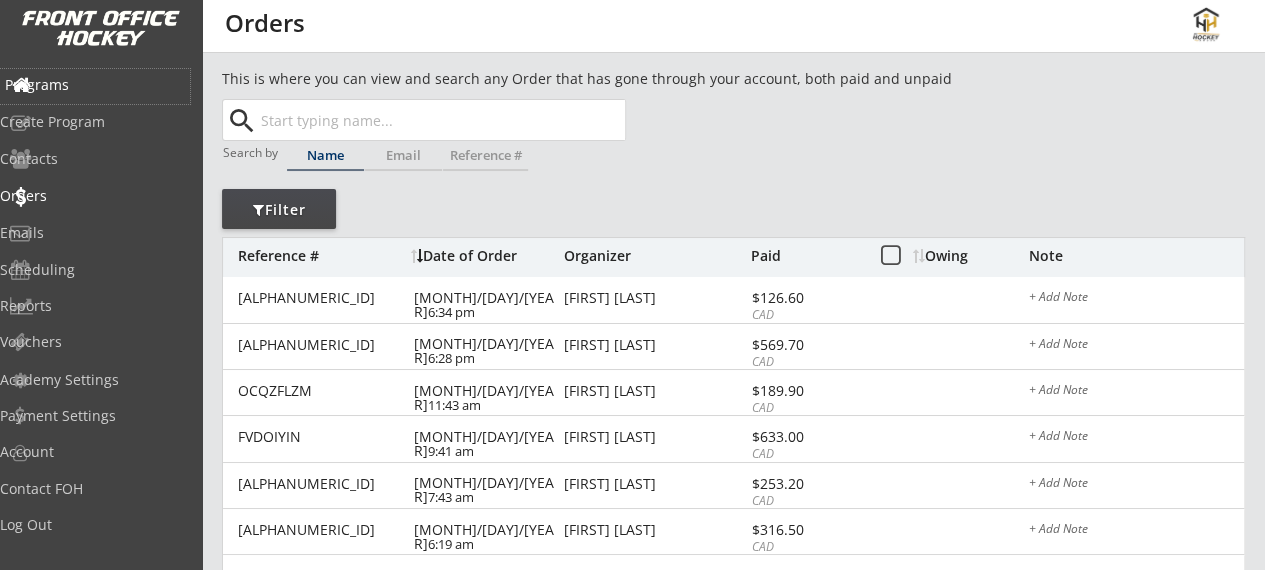 click on "Programs" at bounding box center [95, 85] 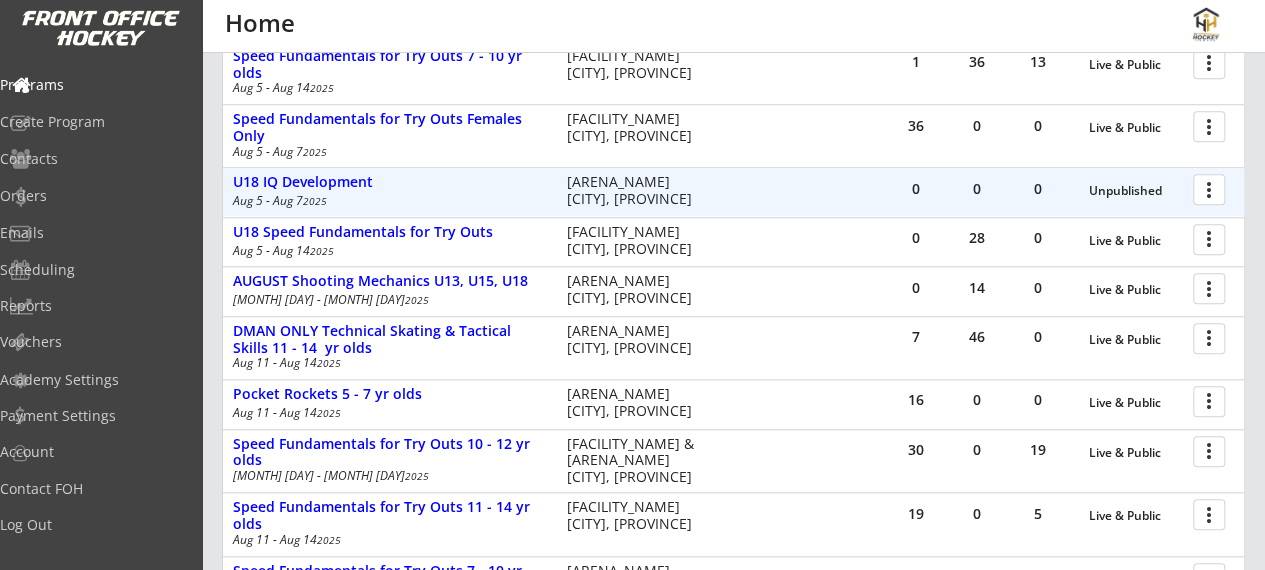 scroll, scrollTop: 936, scrollLeft: 0, axis: vertical 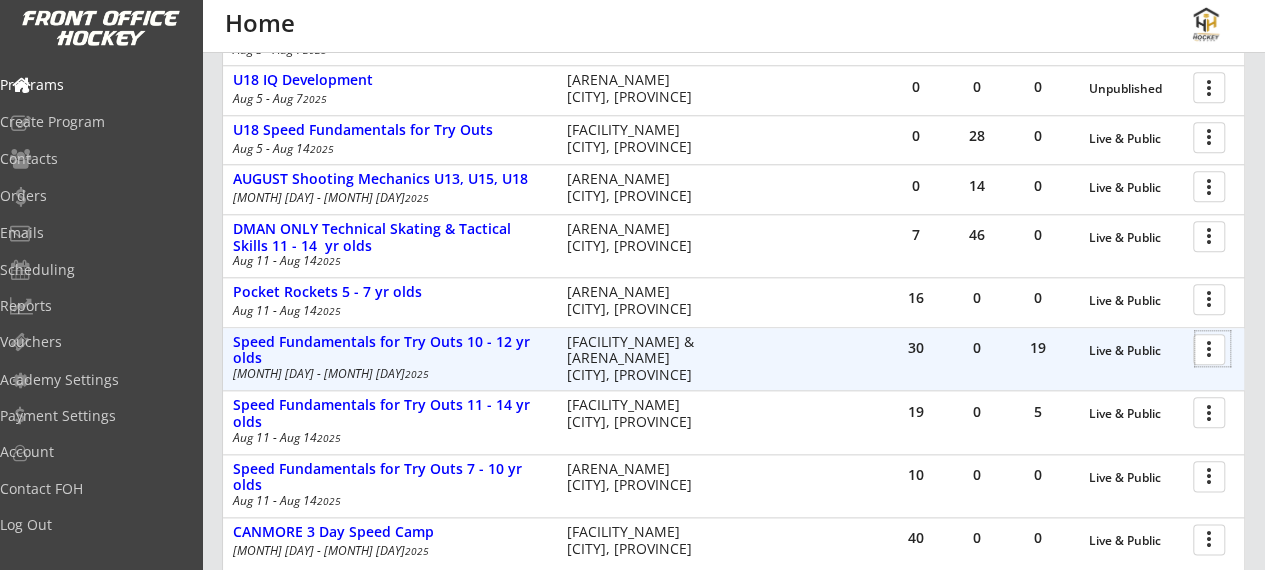 click at bounding box center (1212, 348) 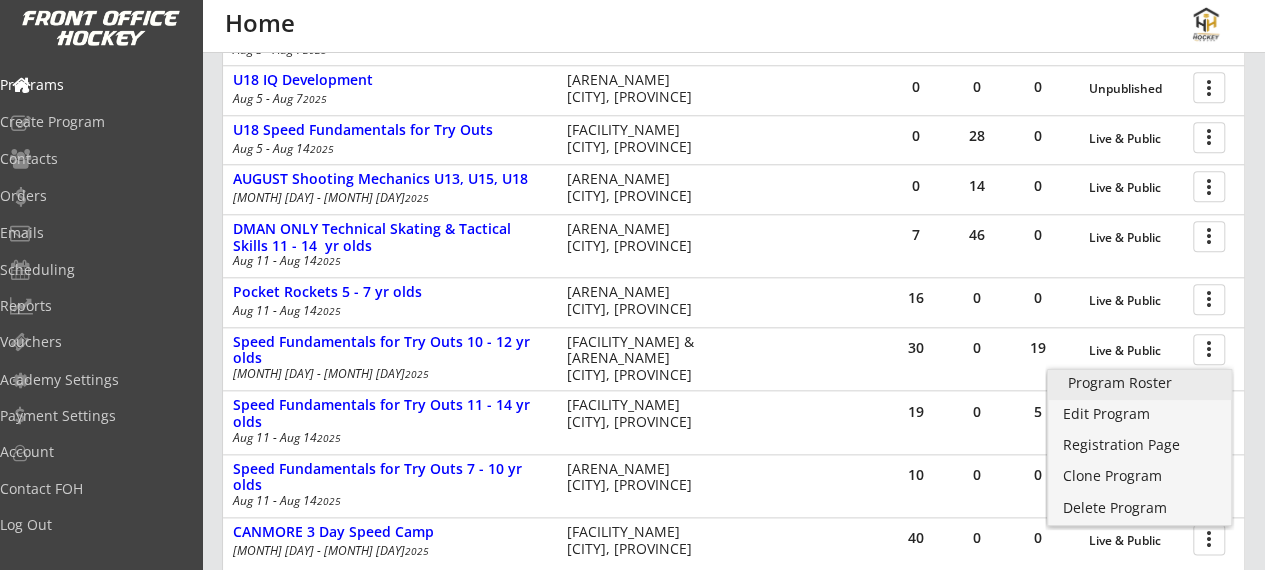 click on "Program Roster" at bounding box center (1140, 383) 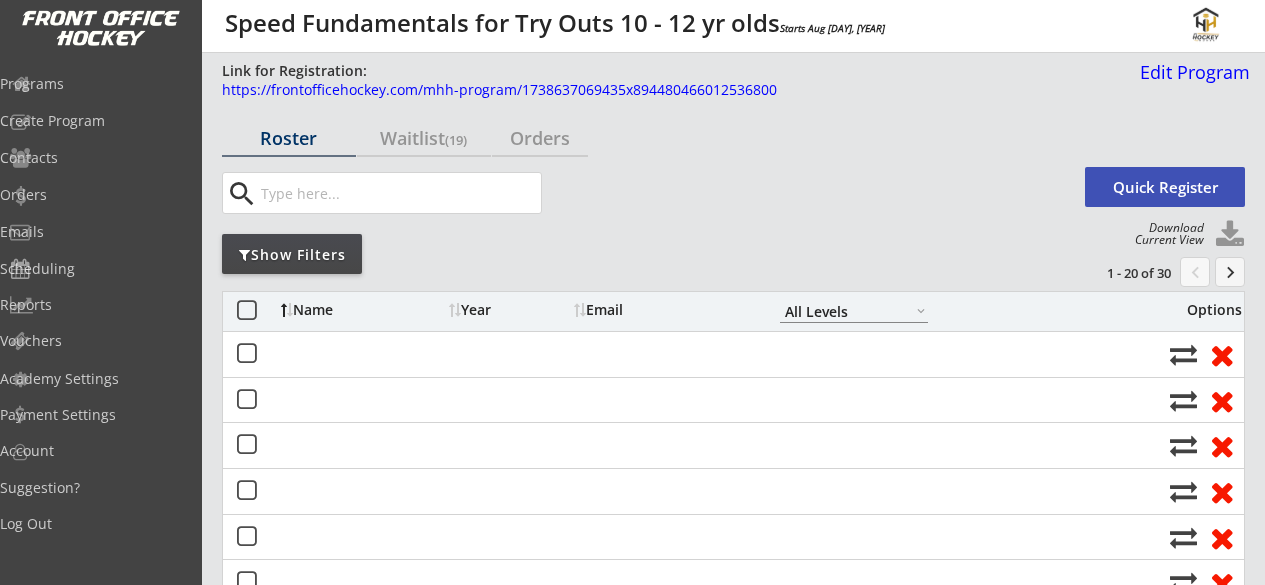 select on ""All Levels"" 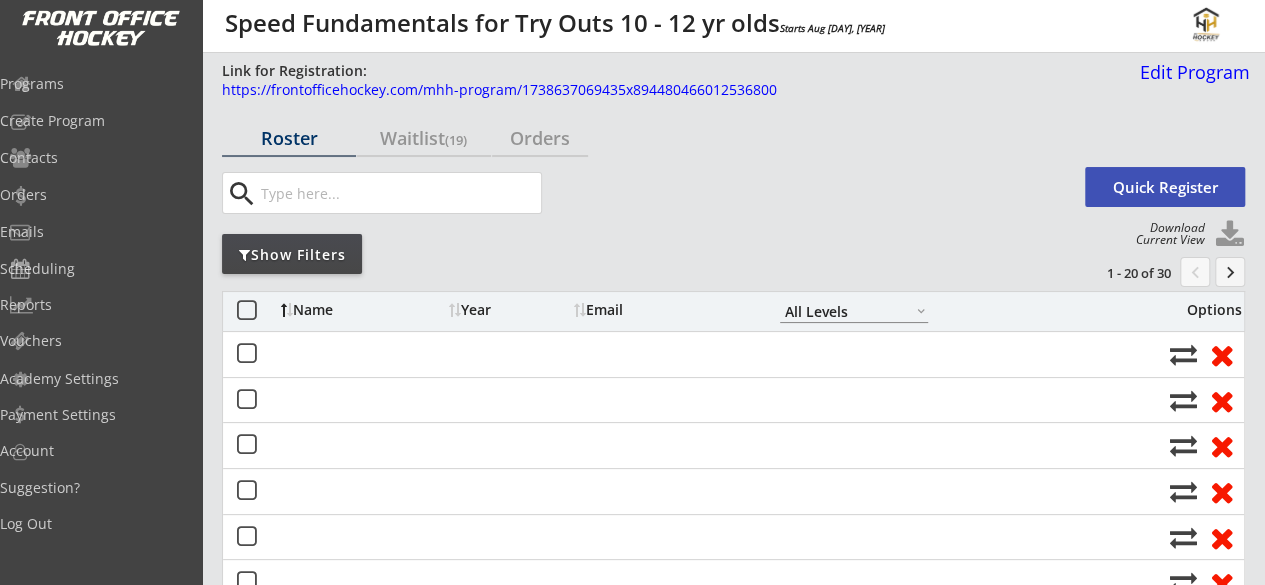 scroll, scrollTop: 0, scrollLeft: 0, axis: both 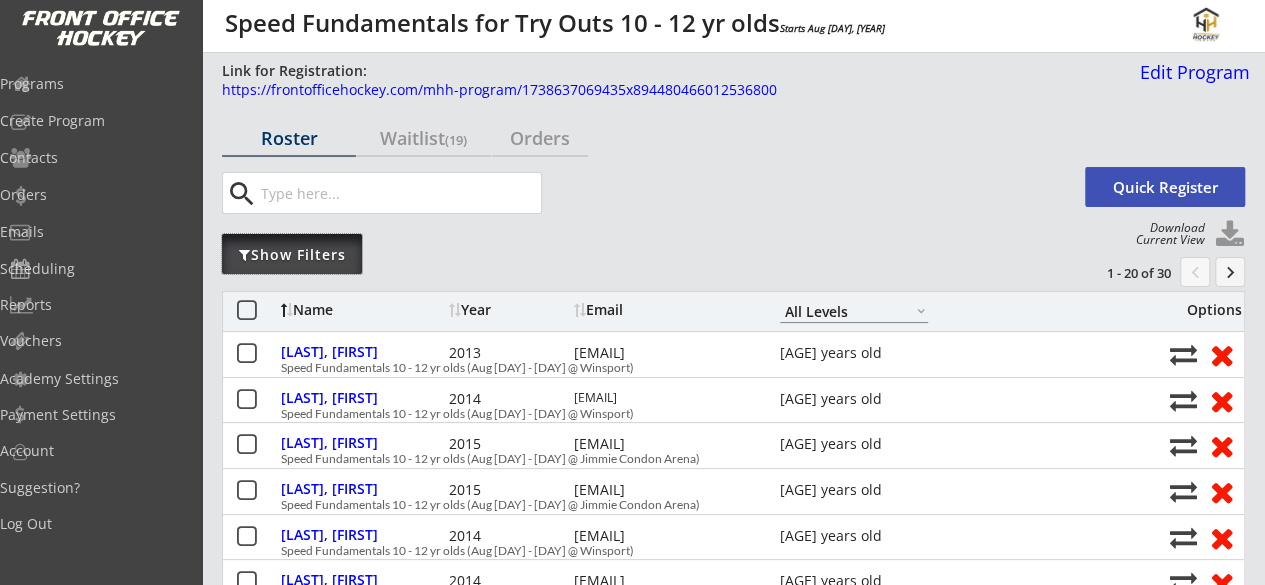 click on "Show Filters" at bounding box center [292, 255] 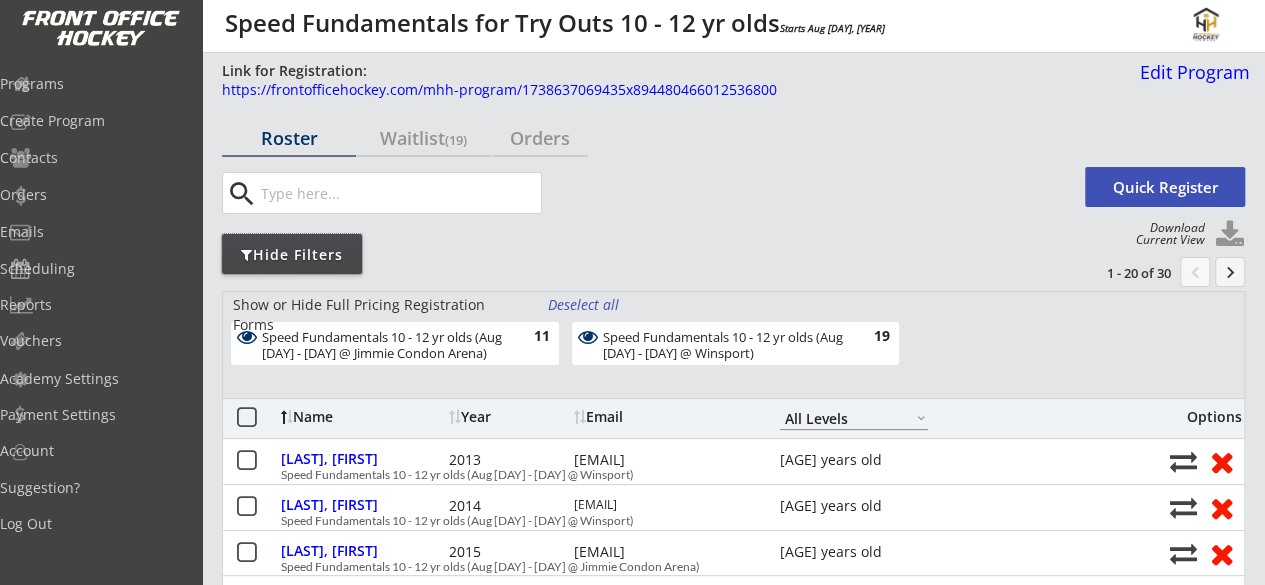 scroll, scrollTop: 14, scrollLeft: 0, axis: vertical 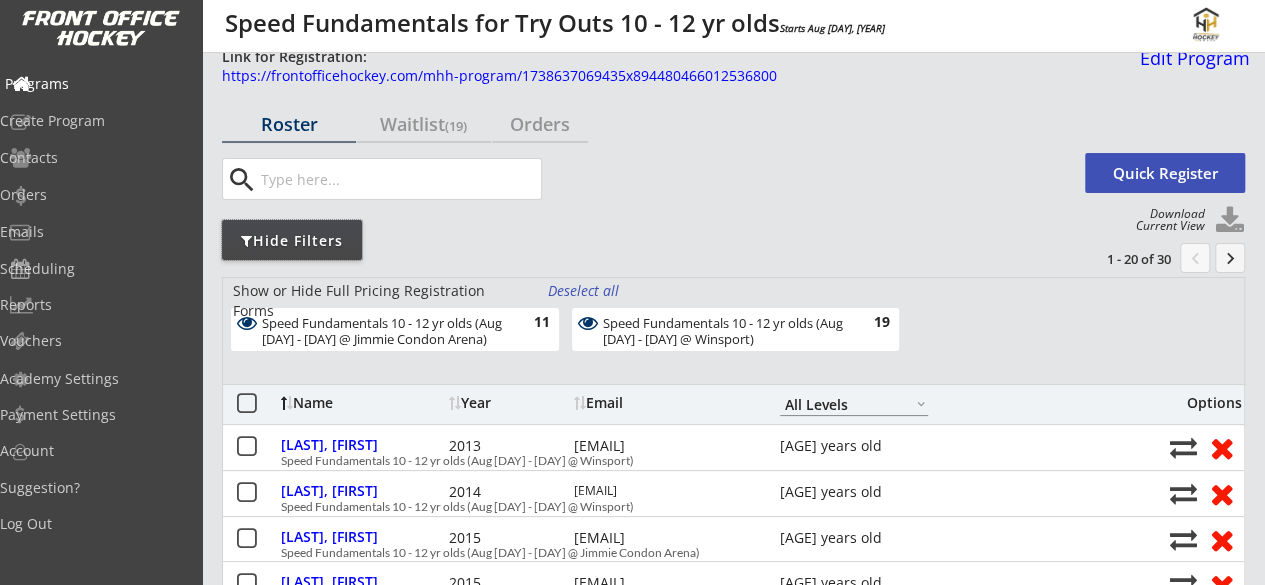 click on "Programs" at bounding box center [95, 84] 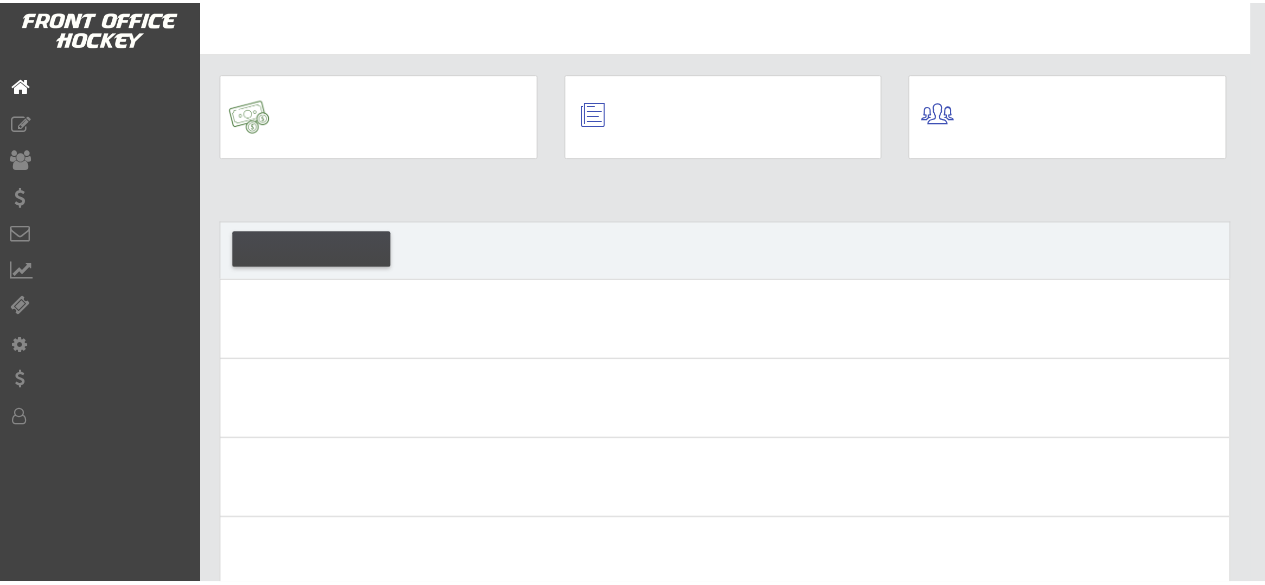 scroll, scrollTop: 0, scrollLeft: 0, axis: both 